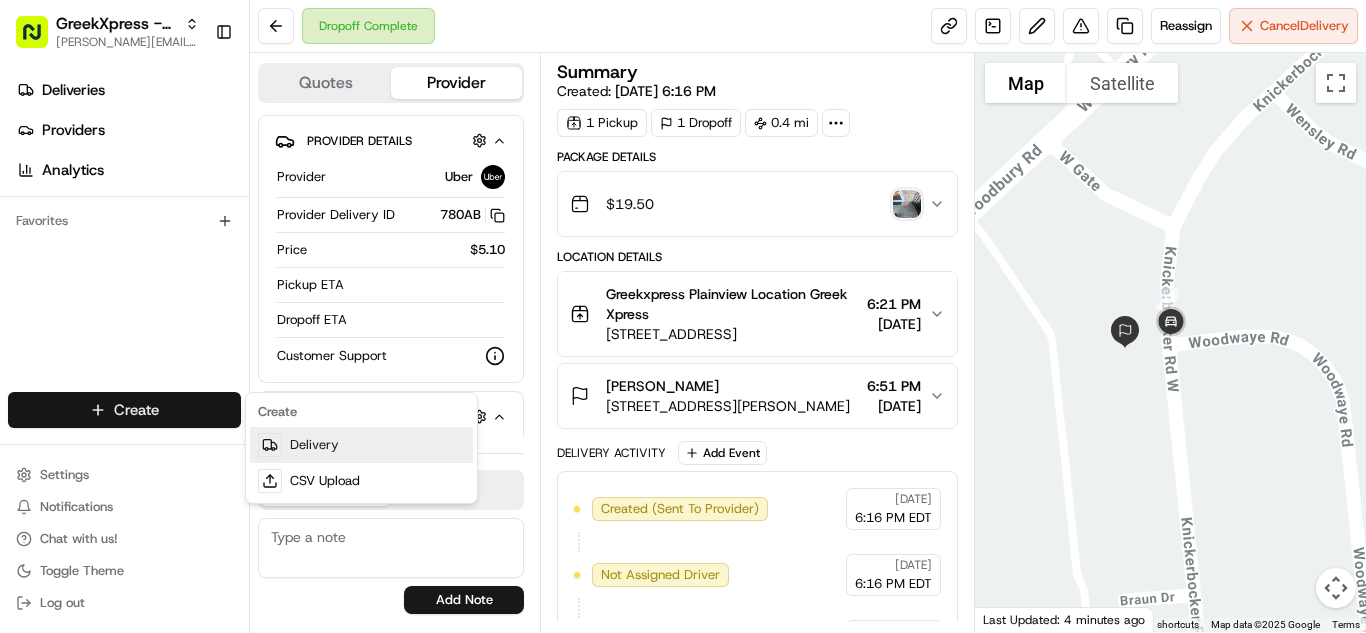 scroll, scrollTop: 0, scrollLeft: 0, axis: both 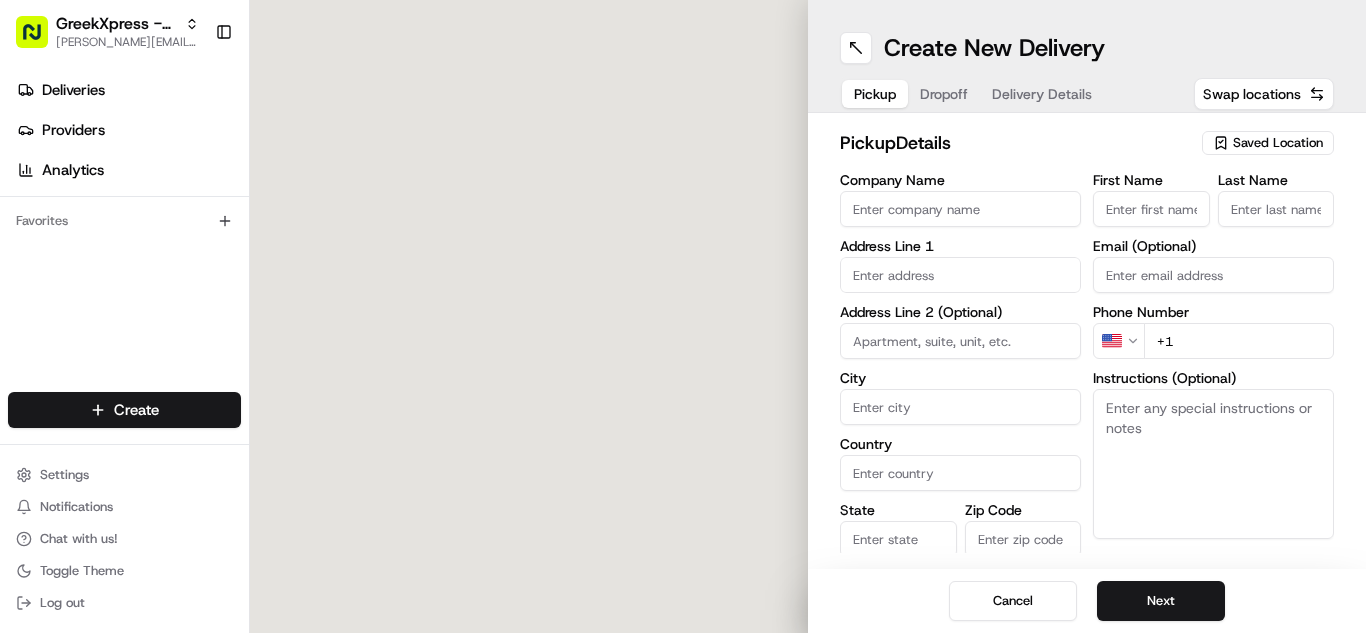 click 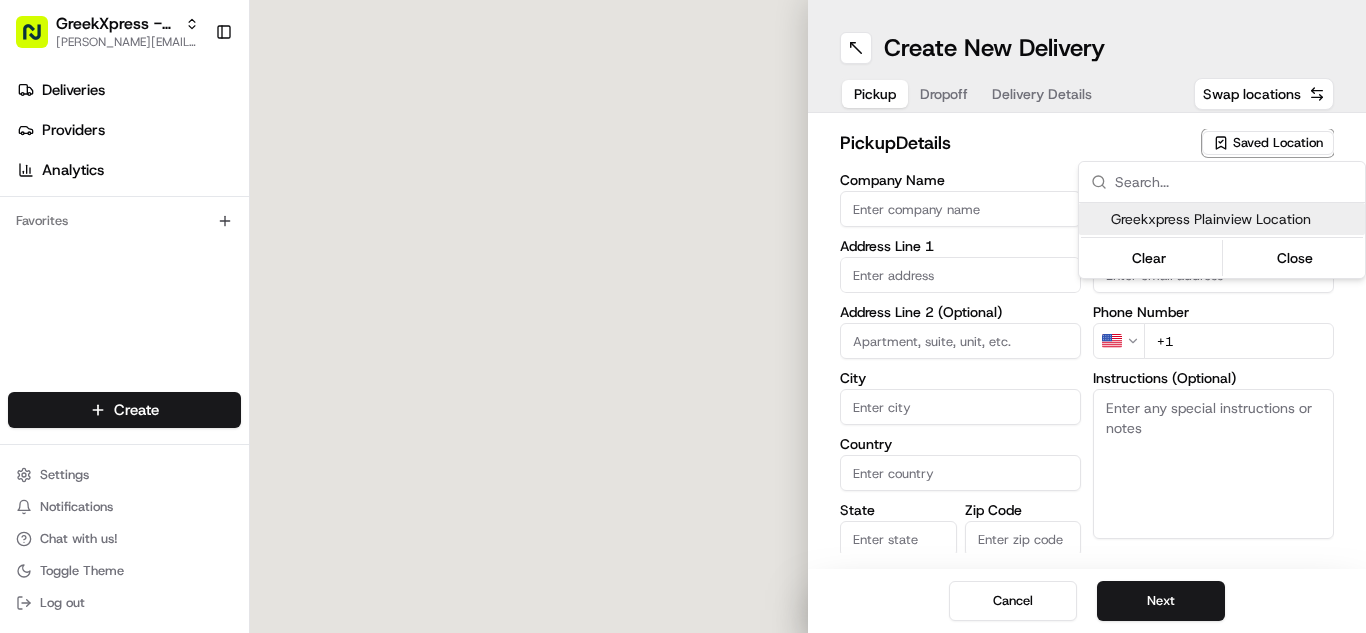 scroll, scrollTop: 0, scrollLeft: 0, axis: both 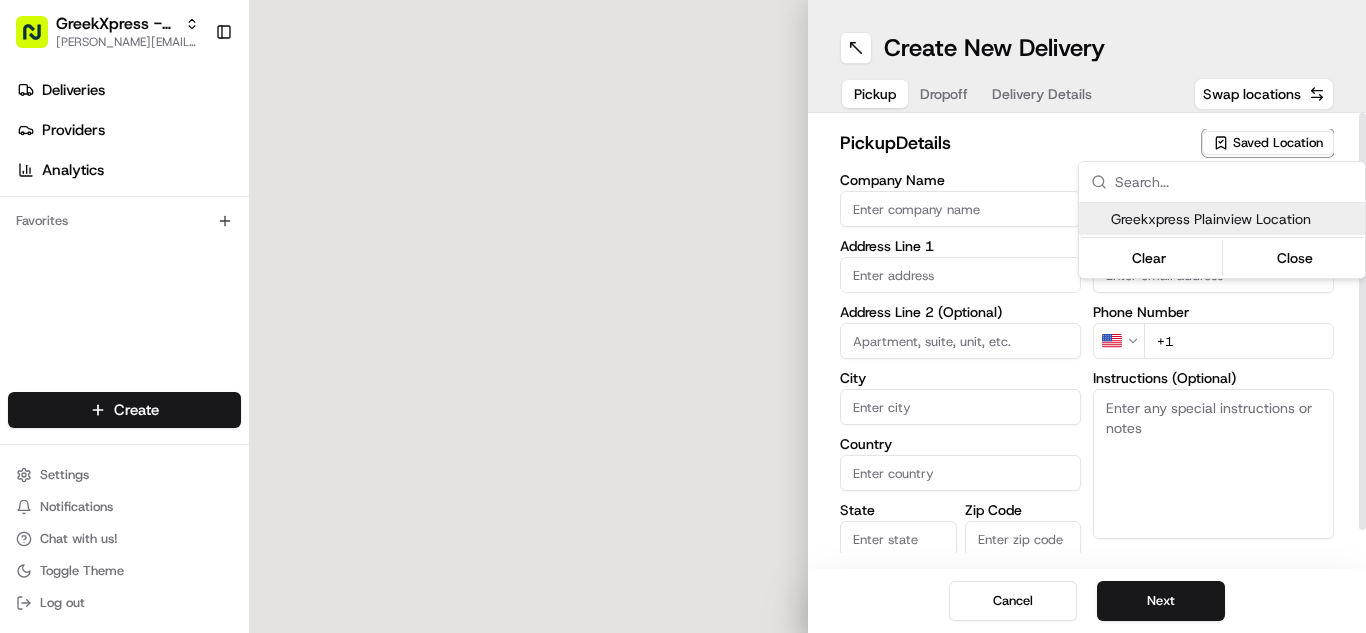 click on "Greekxpress Plainview Location" at bounding box center (1234, 219) 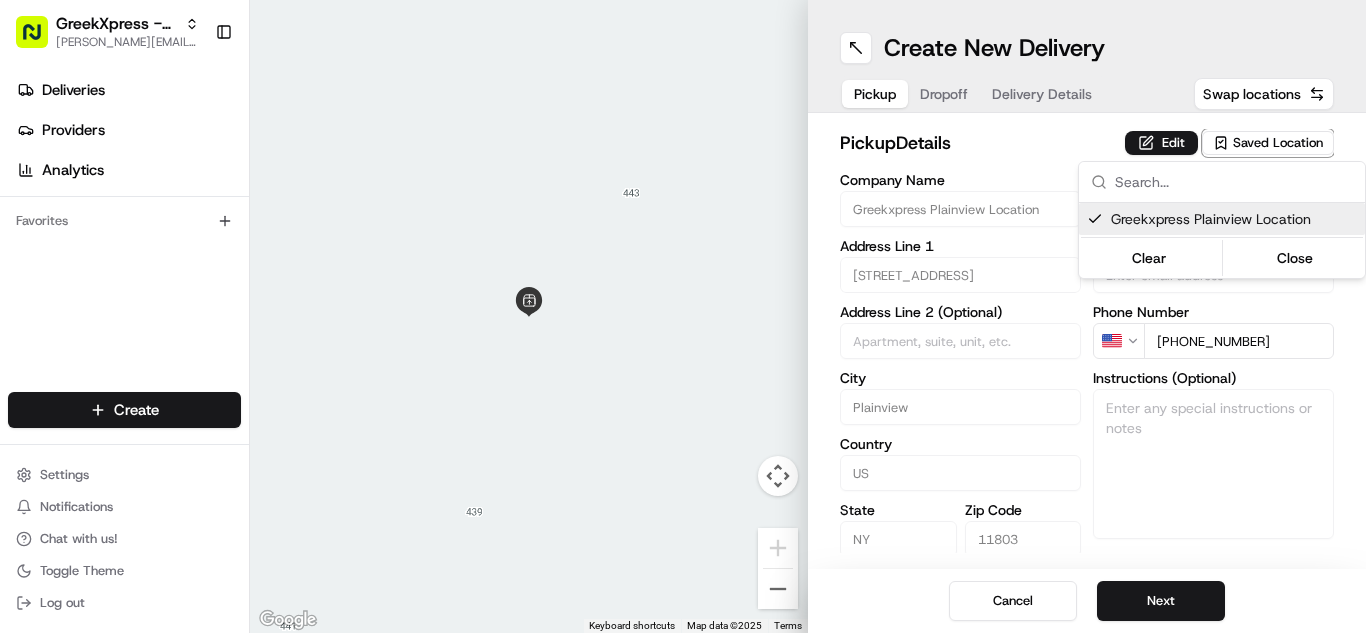 click on "GreekXpress - Plainview [EMAIL_ADDRESS][DOMAIN_NAME] Toggle Sidebar Deliveries Providers Analytics Favorites Main Menu Members & Organization Organization Users Roles Preferences Customization Tracking Orchestration Automations Dispatch Strategy Locations Pickup Locations Dropoff Locations Billing Billing Refund Requests Integrations Notification Triggers Webhooks API Keys Request Logs Create Settings Notifications Chat with us! Toggle Theme Log out To navigate the map with touch gestures double-tap and hold your finger on the map, then drag the map. ← Move left → Move right ↑ Move up ↓ Move down + Zoom in - Zoom out Home Jump left by 75% End Jump right by 75% Page Up Jump up by 75% Page Down Jump down by 75% Keyboard shortcuts Map Data Map data ©2025 Map data ©2025 2 m  Click to toggle between metric and imperial units Terms Report a map error Create New Delivery Pickup Dropoff Delivery Details Swap locations pickup  Details  Edit Saved Location Company Name Greekxpress Plainview Location" at bounding box center [683, 316] 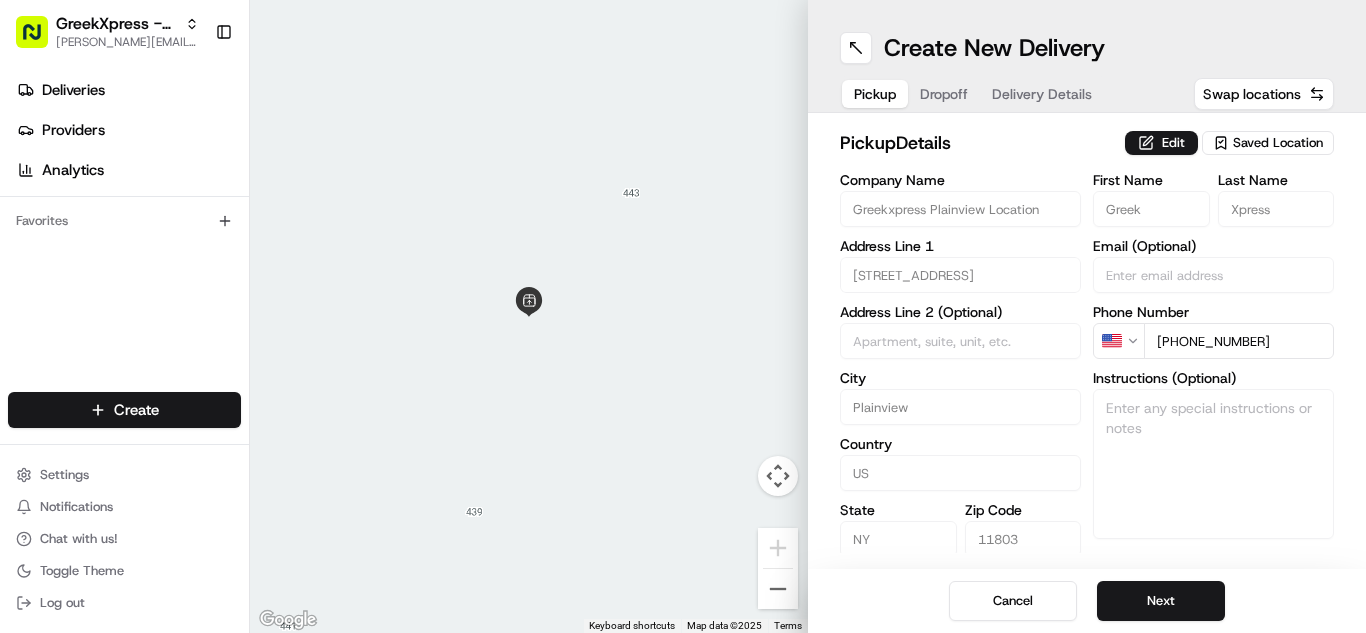 click on "Next" at bounding box center [1161, 601] 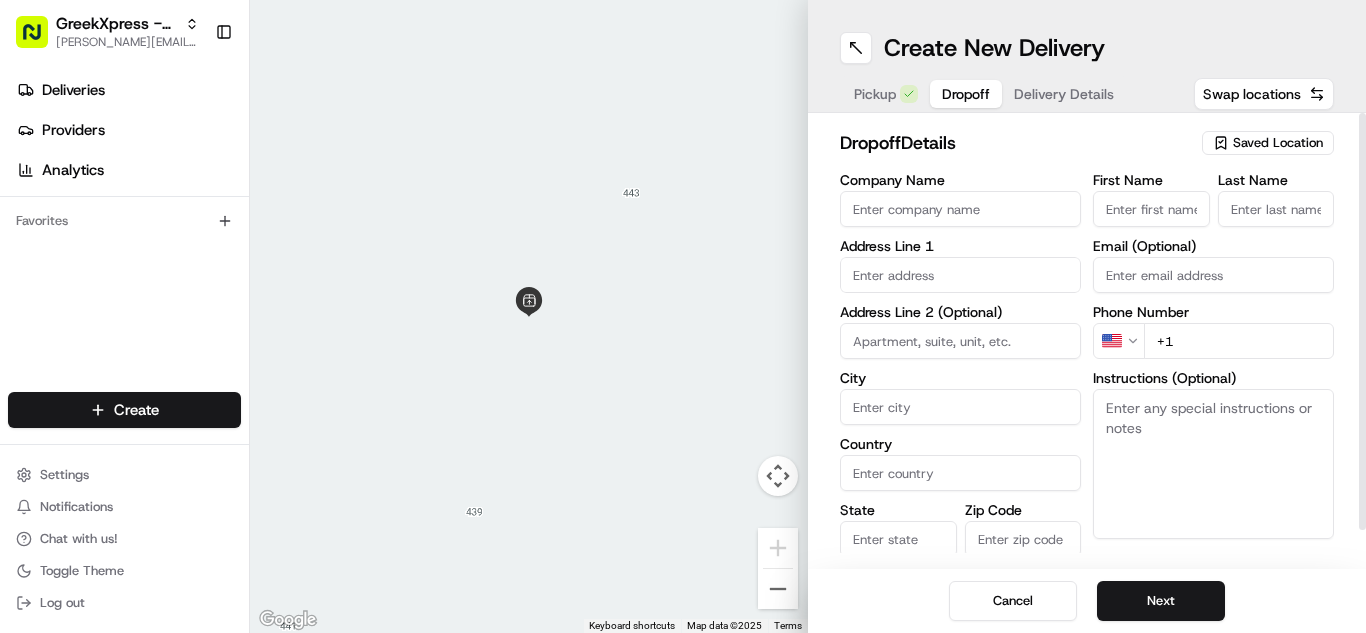 click on "First Name" at bounding box center (1151, 209) 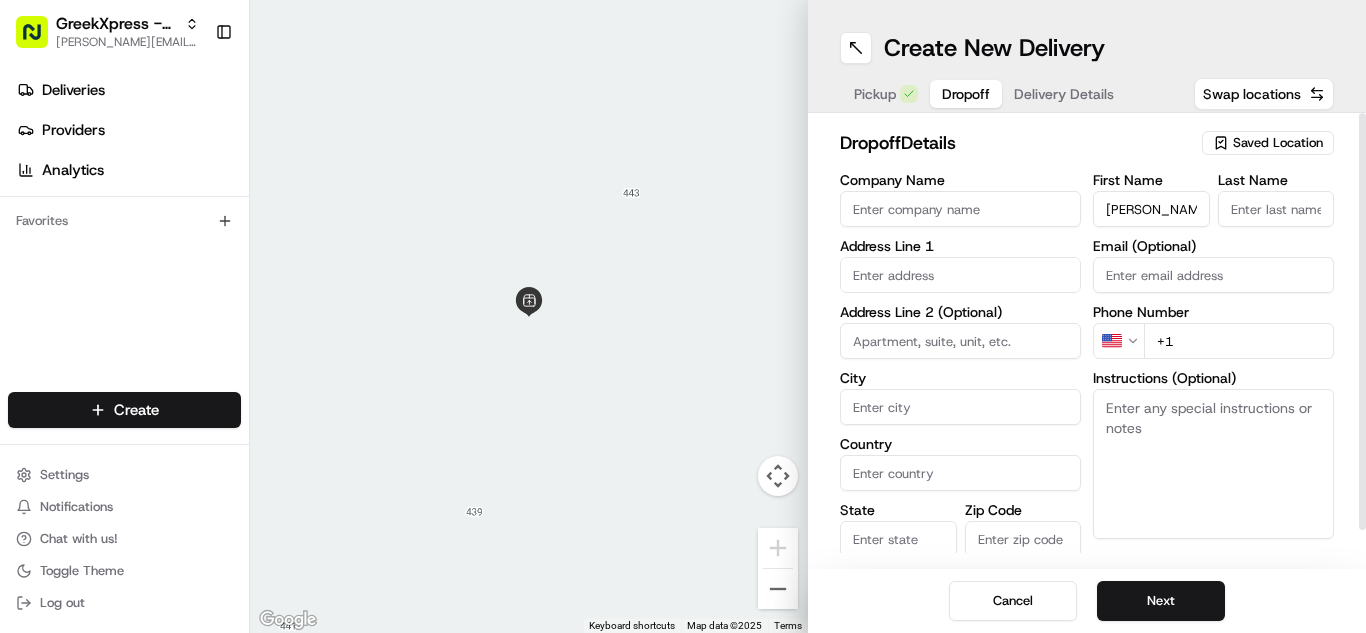 type on "[PERSON_NAME]" 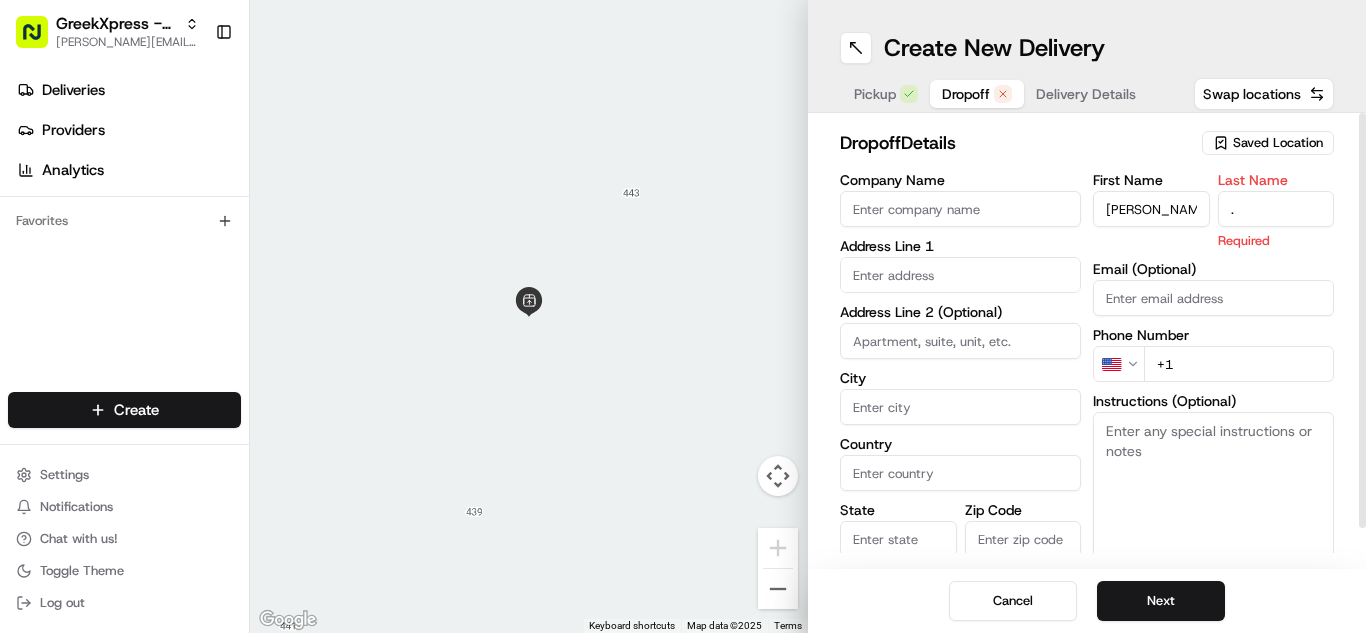 type on "." 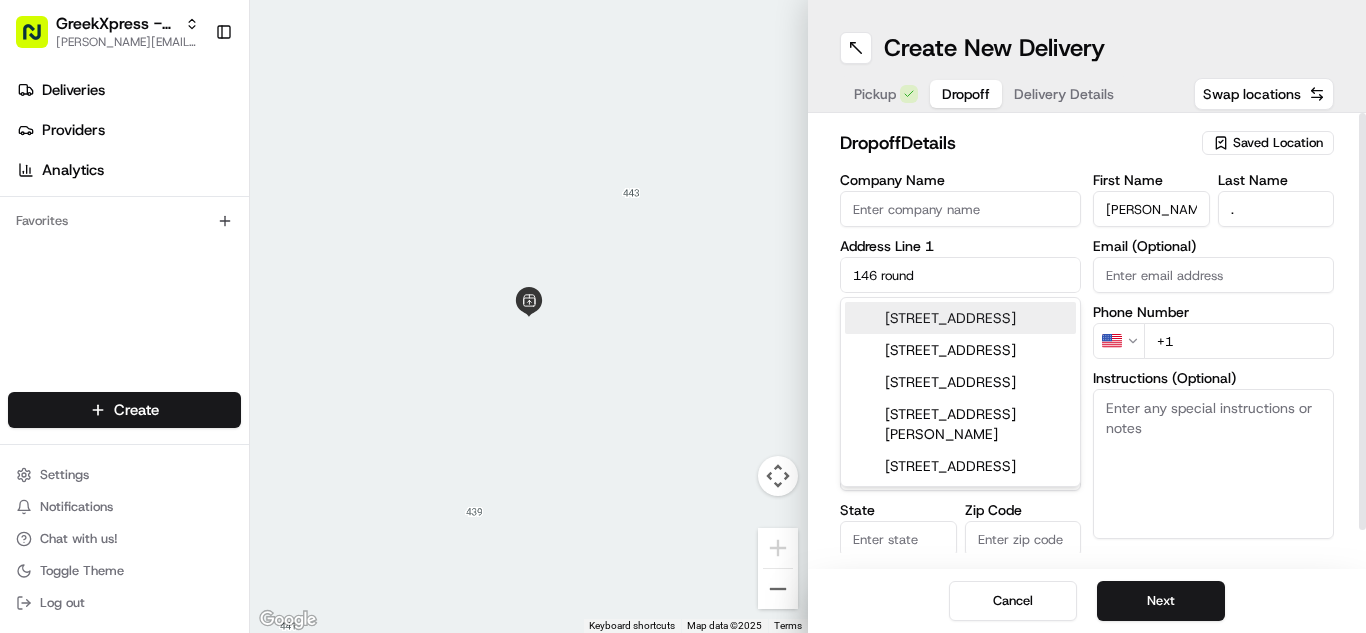 click on "[STREET_ADDRESS]" at bounding box center (960, 318) 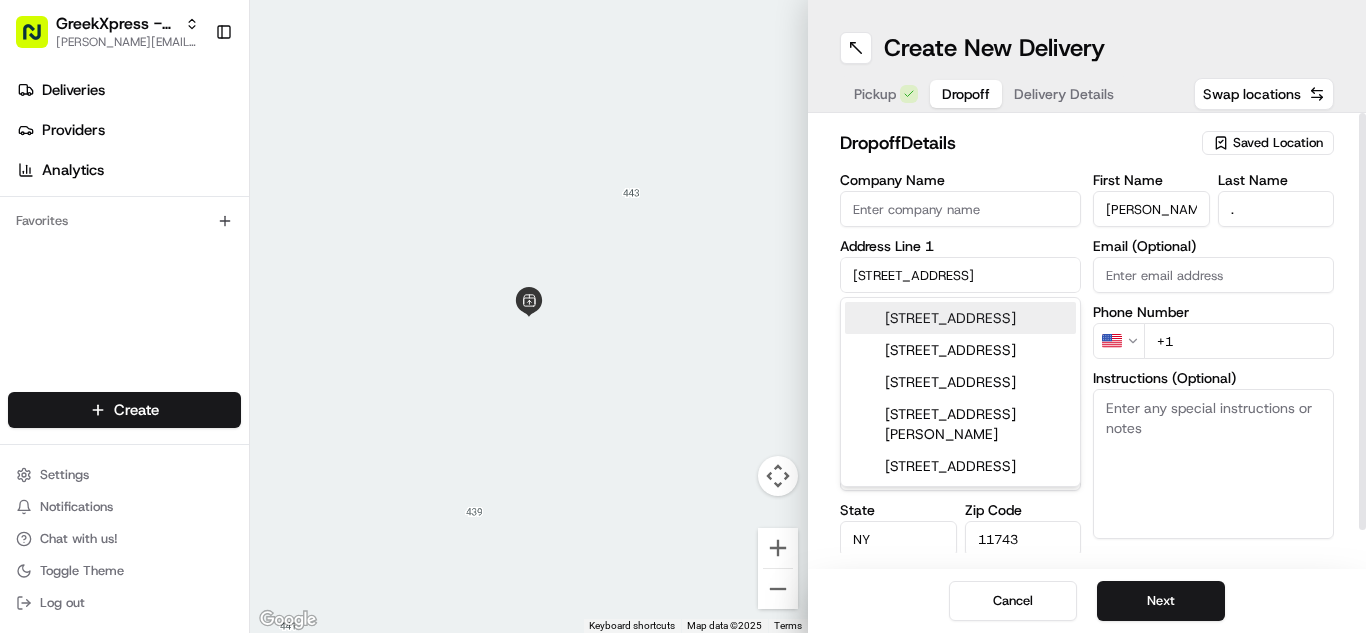 type on "[STREET_ADDRESS]" 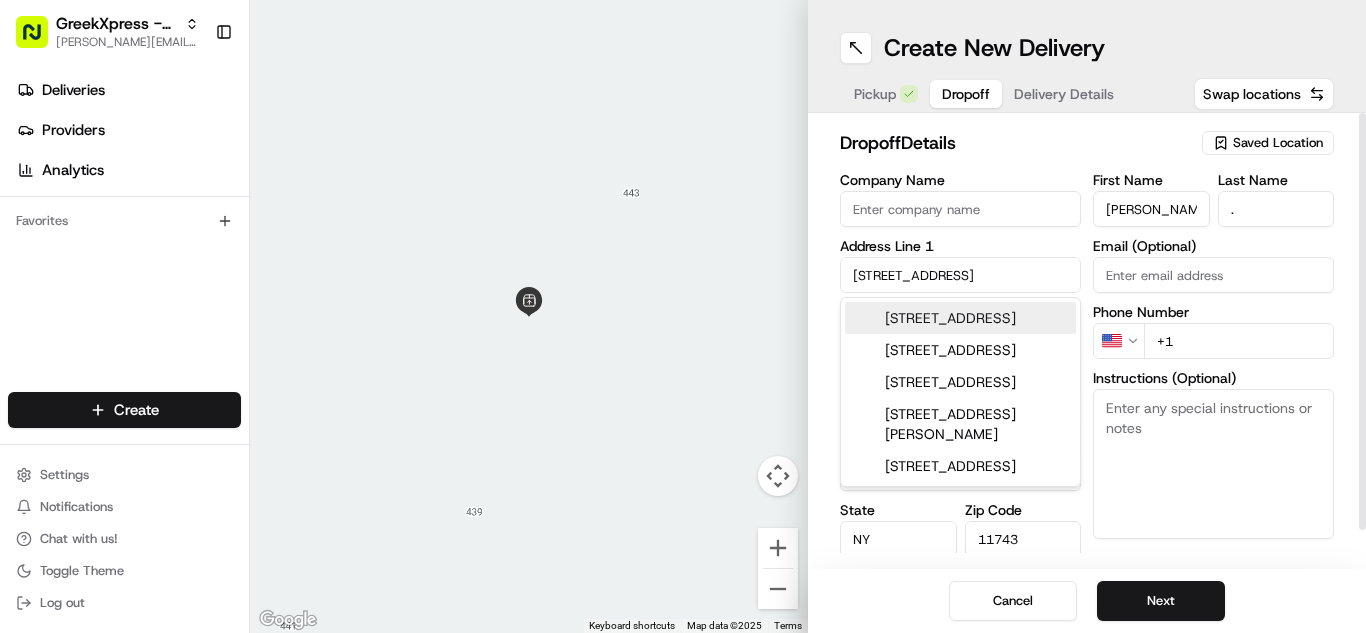 type on "Huntington" 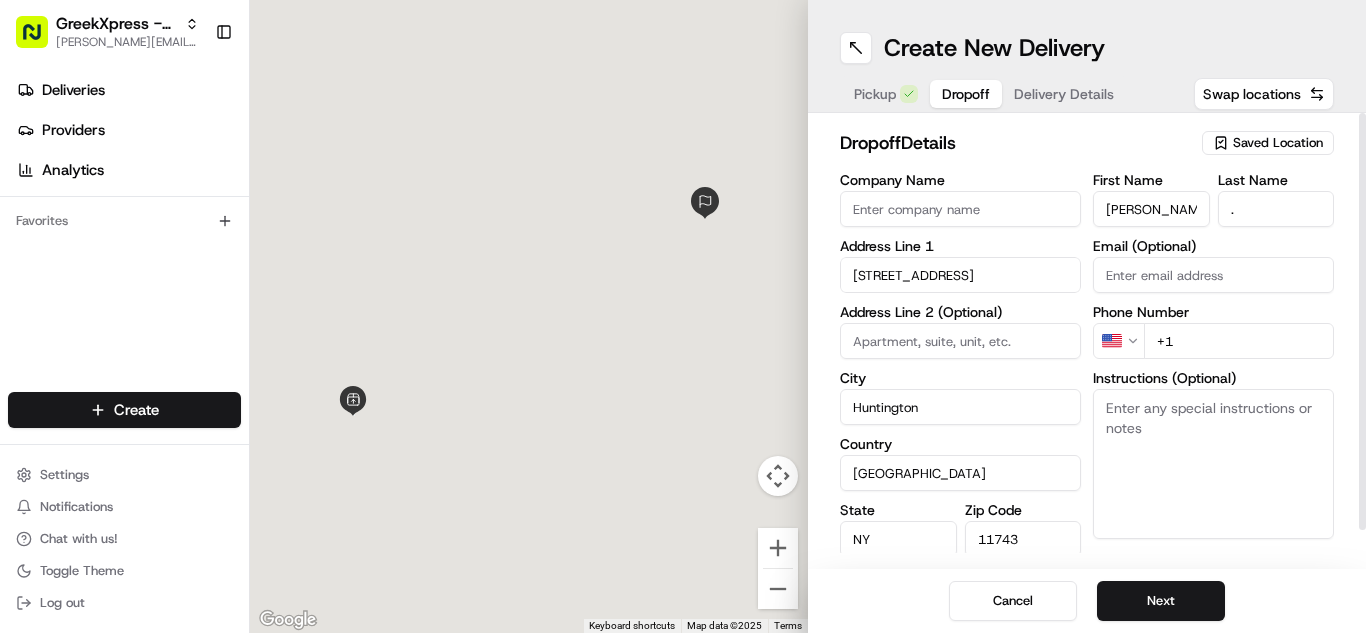 click on "+1" at bounding box center [1239, 341] 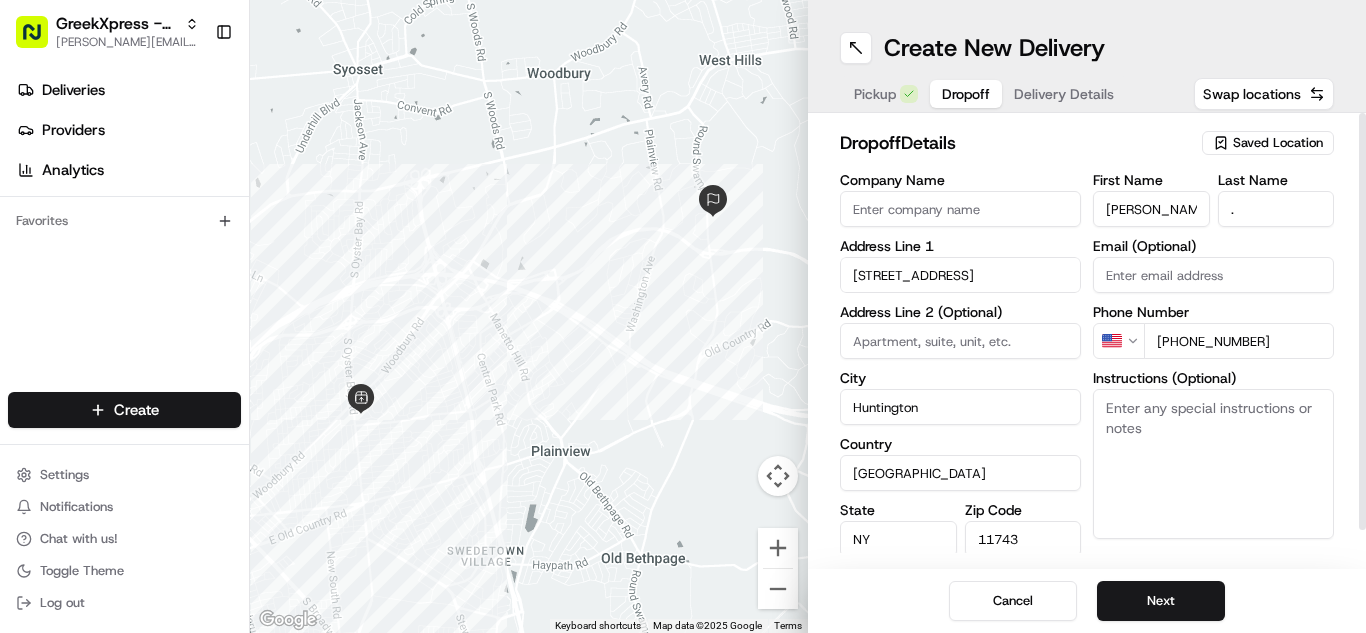 type on "[PHONE_NUMBER]" 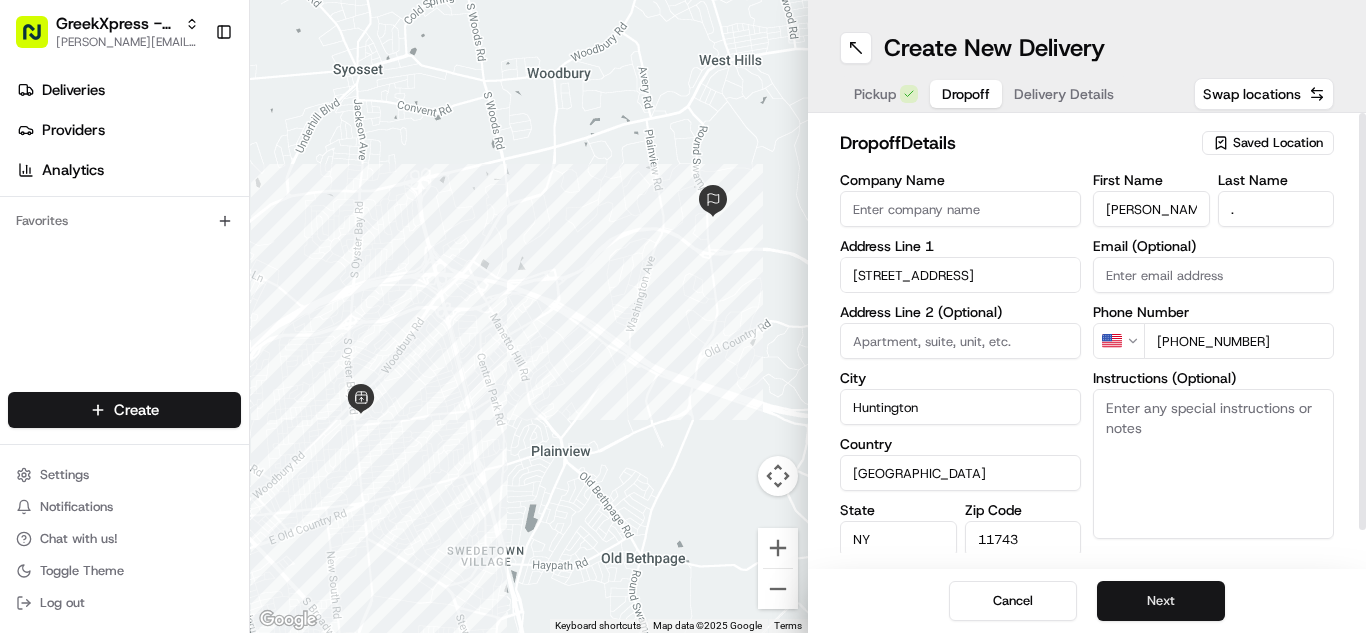 click on "Next" at bounding box center (1161, 601) 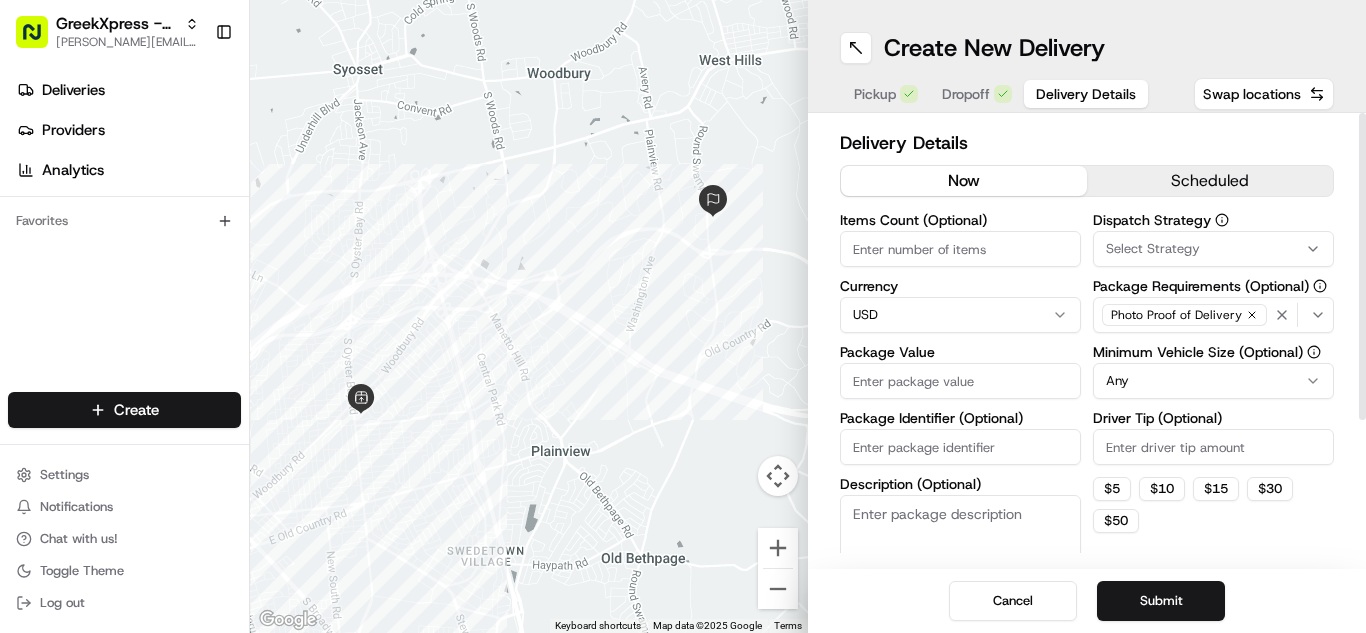 click on "Package Value" at bounding box center (960, 381) 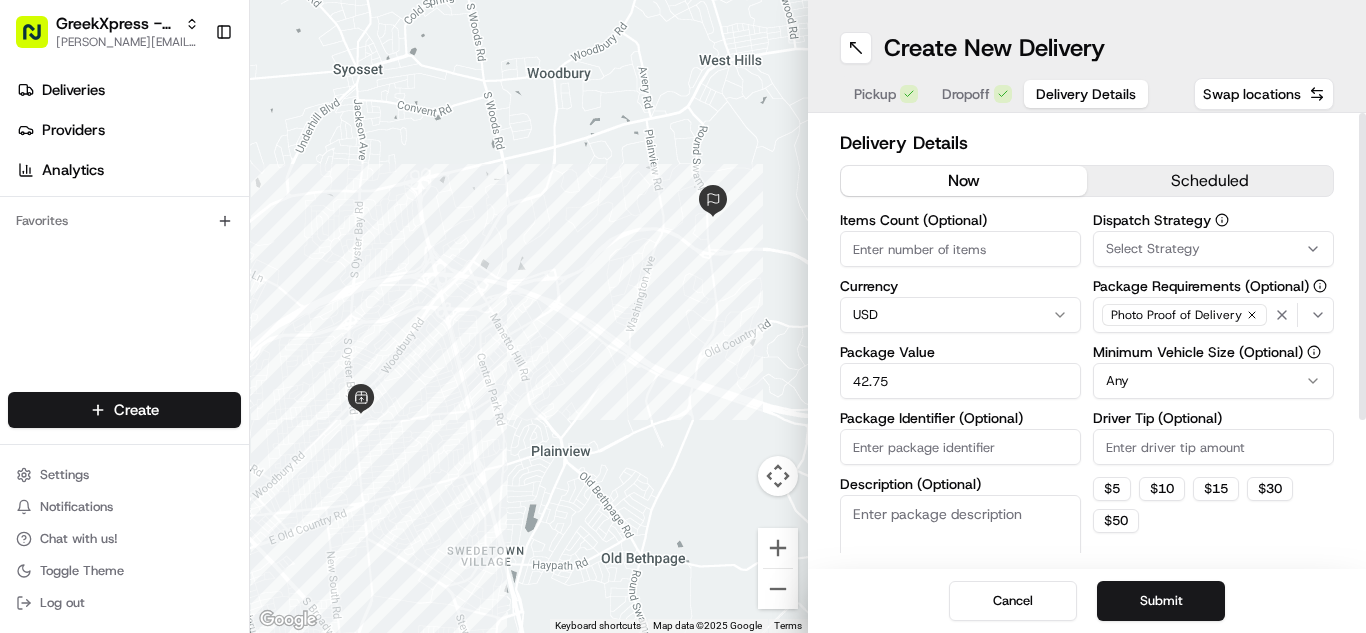 type on "42.75" 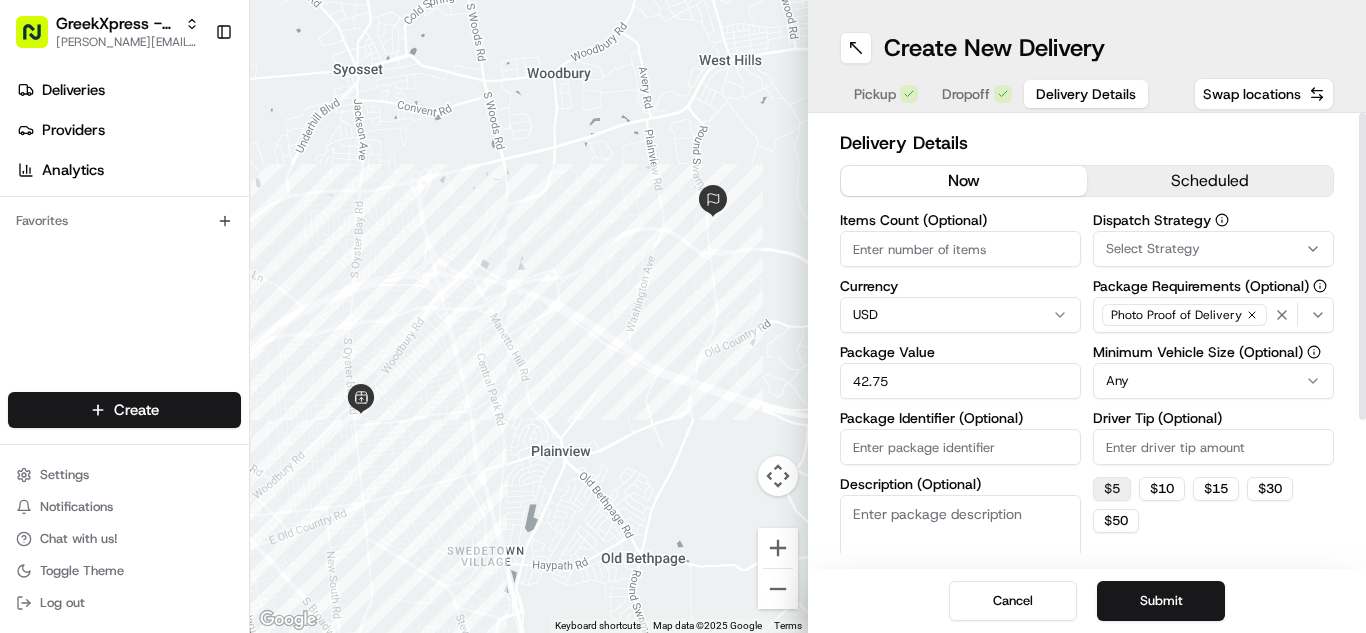 click on "$ 5" at bounding box center (1112, 489) 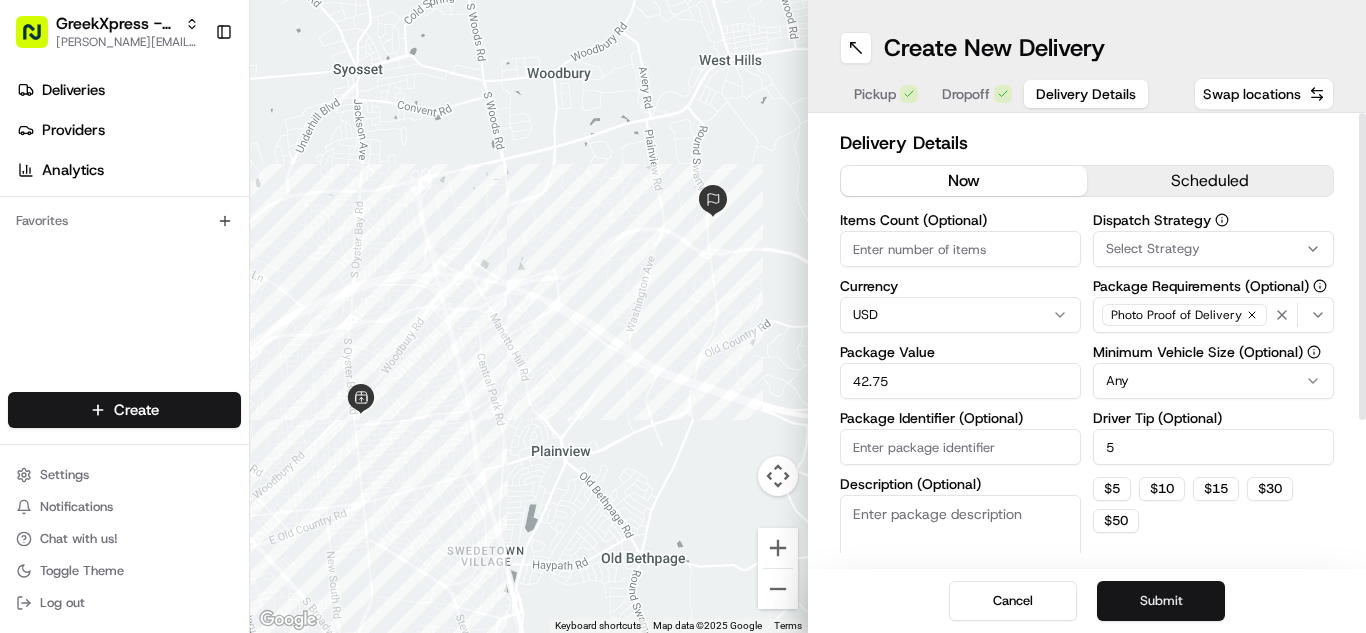 click on "Submit" at bounding box center (1161, 601) 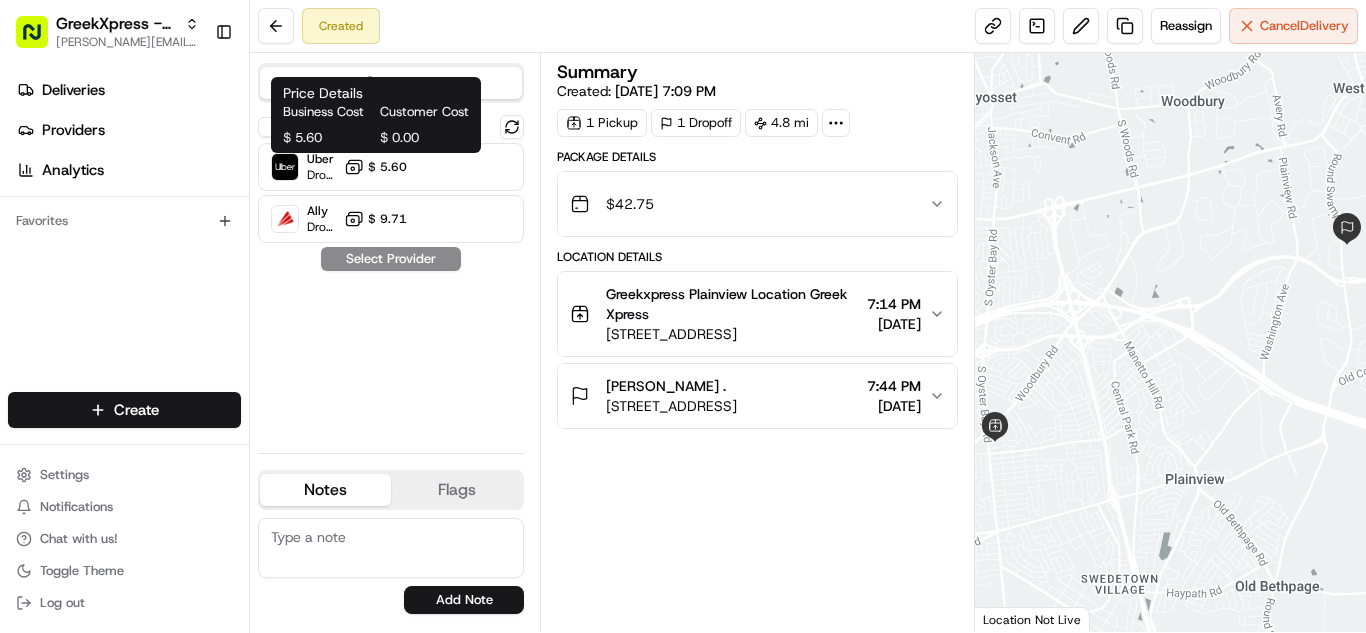 click on "$   5.60" at bounding box center [387, 167] 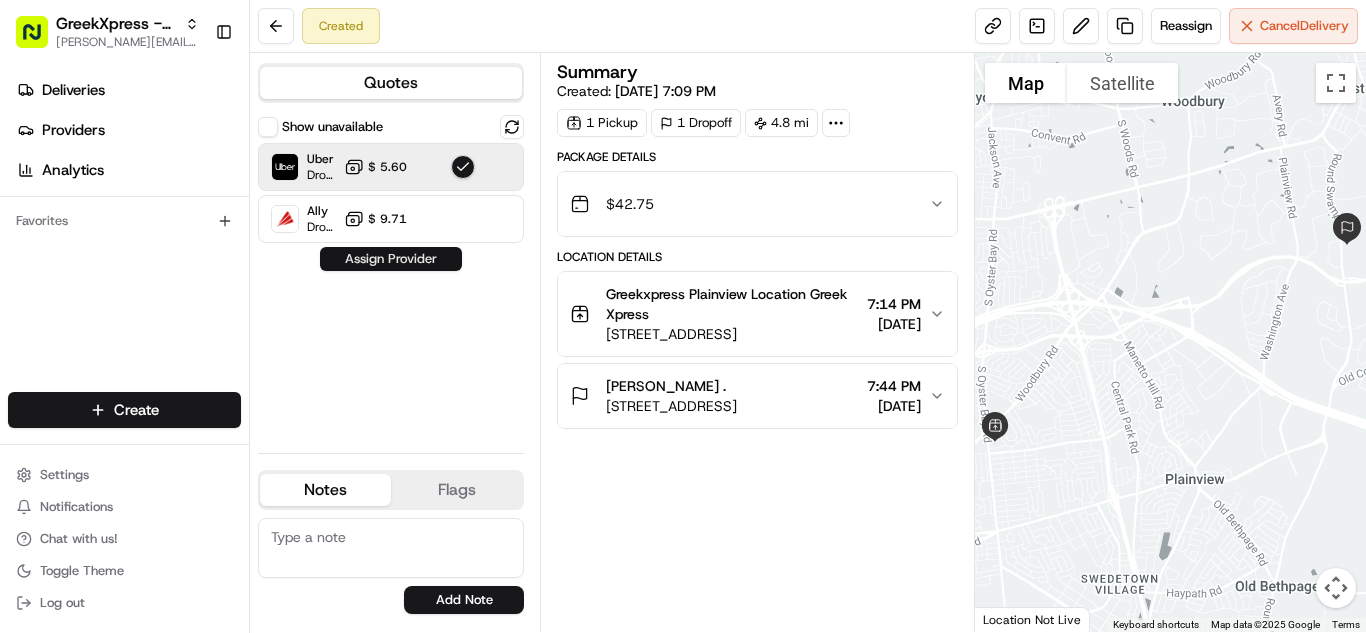 click on "Assign Provider" at bounding box center (391, 259) 